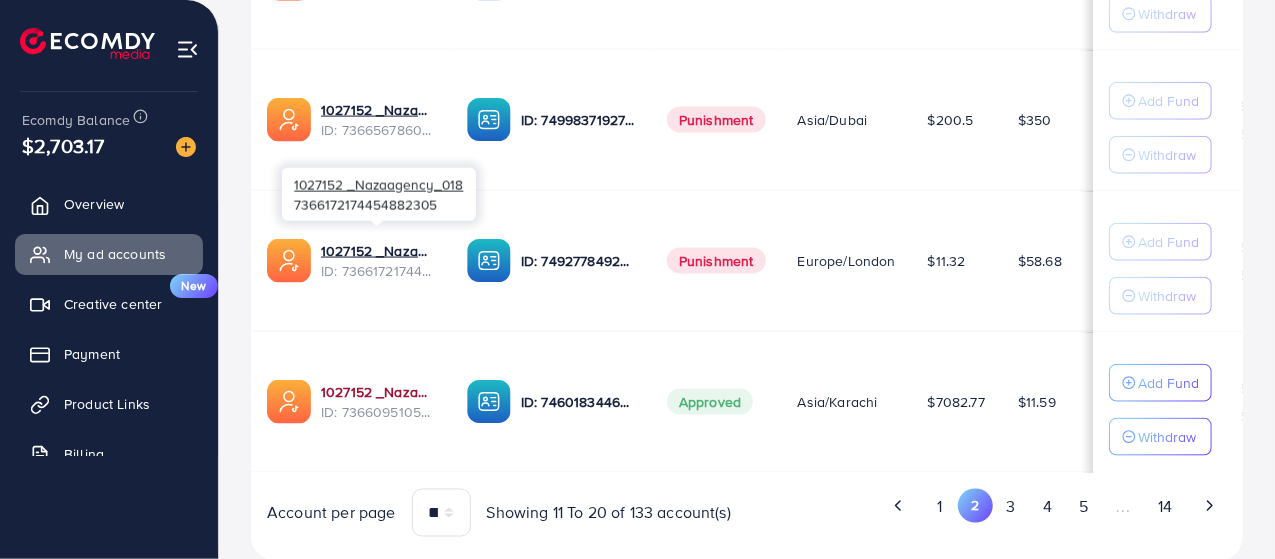 scroll, scrollTop: 1460, scrollLeft: 0, axis: vertical 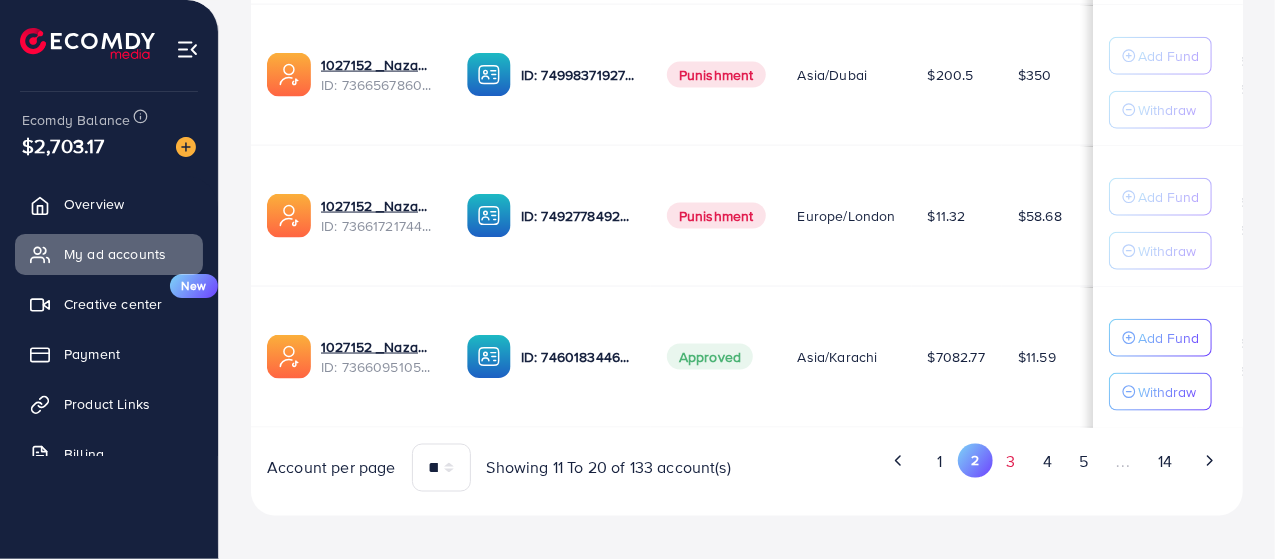click on "3" at bounding box center [1011, 462] 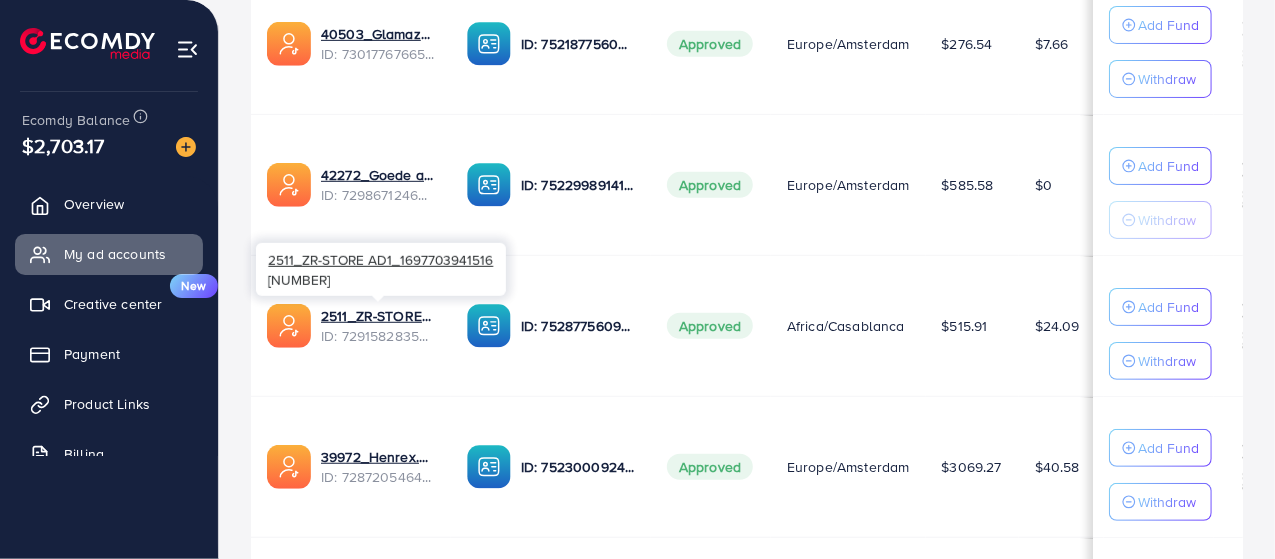 scroll, scrollTop: 360, scrollLeft: 0, axis: vertical 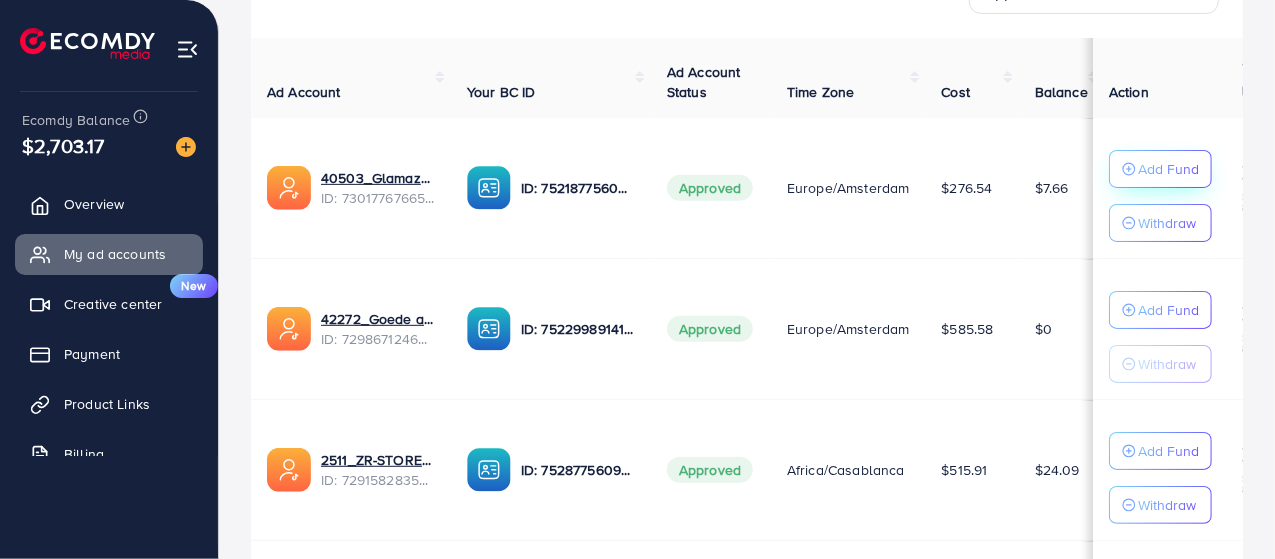 click on "Add Fund" at bounding box center [1160, 169] 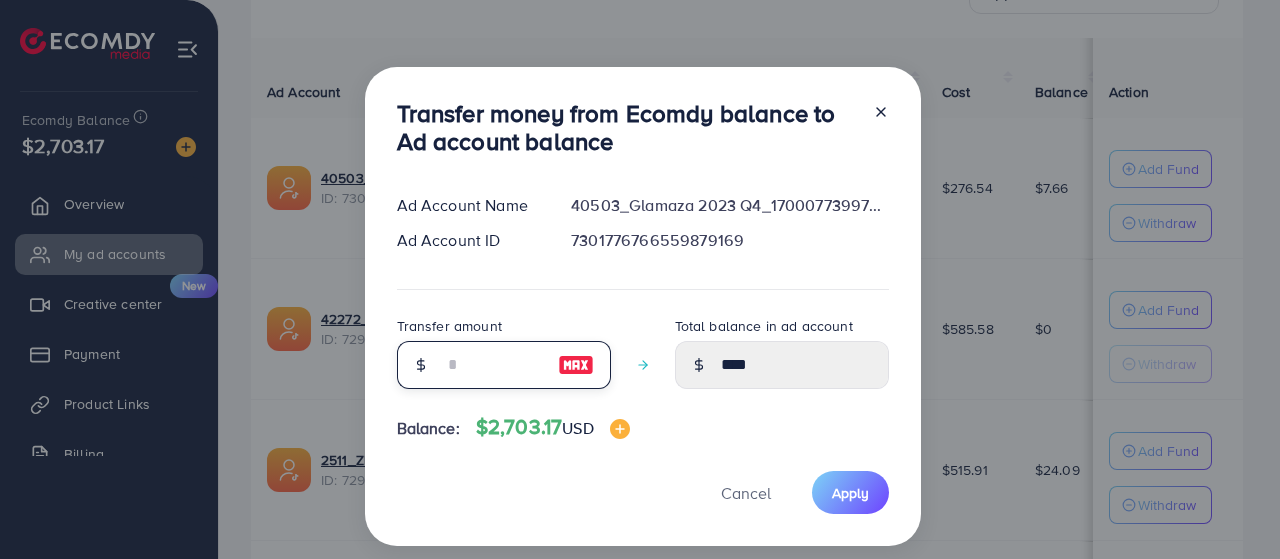 click at bounding box center (493, 365) 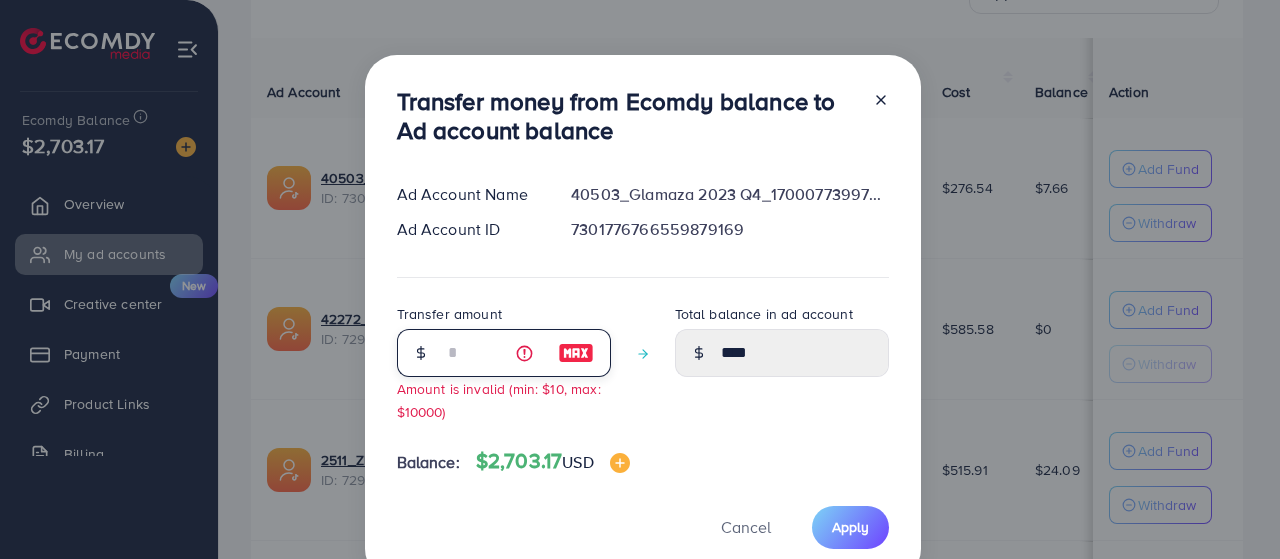 type on "****" 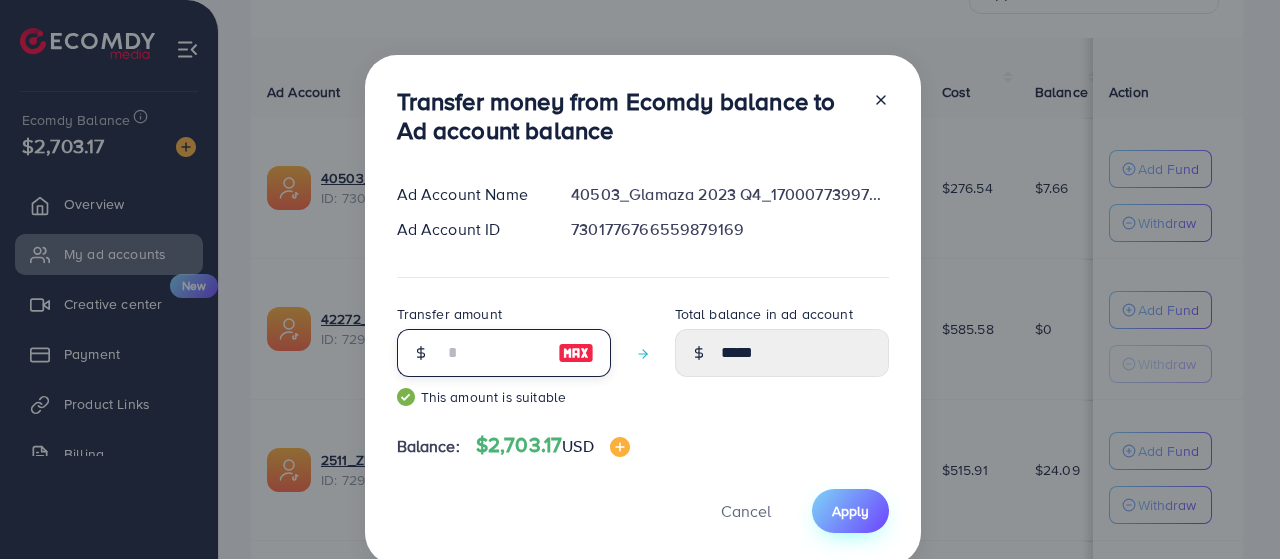 type on "**" 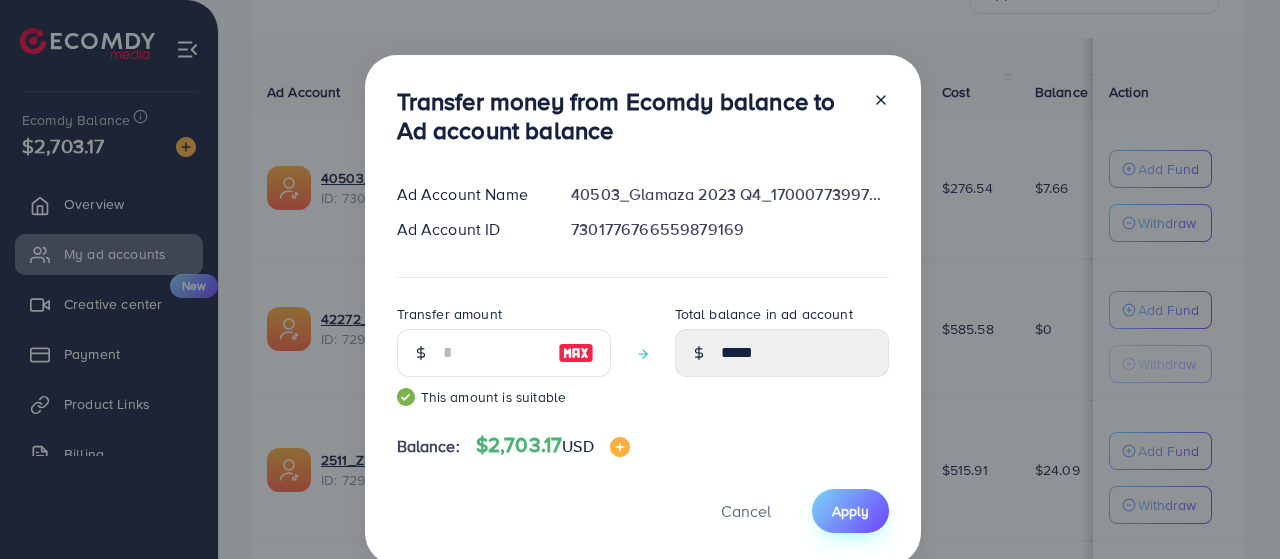 click on "Apply" at bounding box center (850, 510) 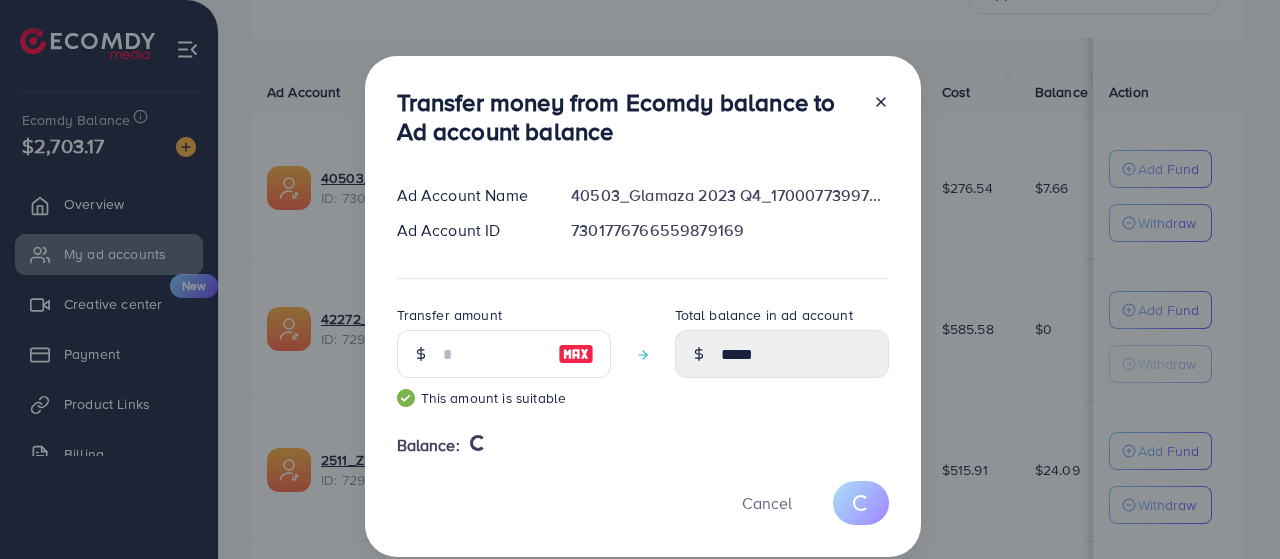 type 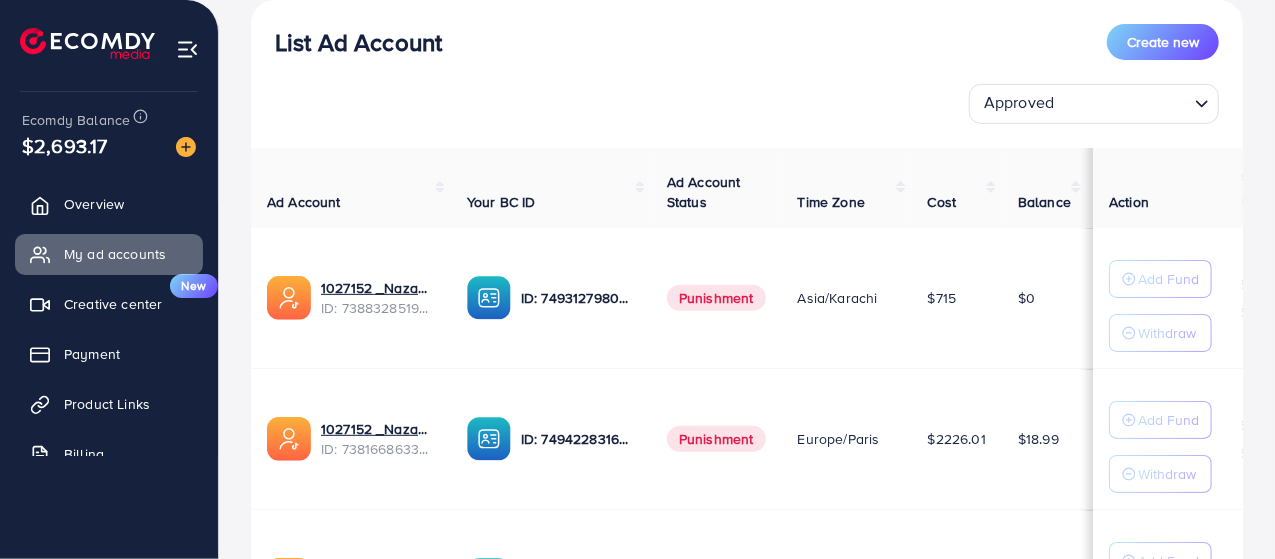 scroll, scrollTop: 160, scrollLeft: 0, axis: vertical 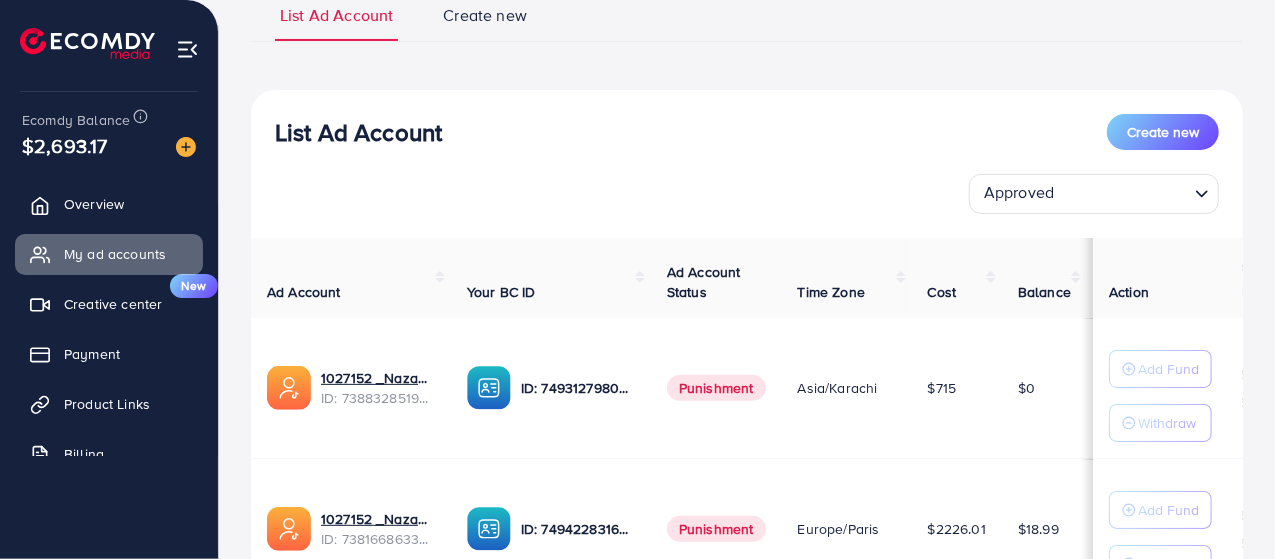 click on "Approved" at bounding box center [1082, 192] 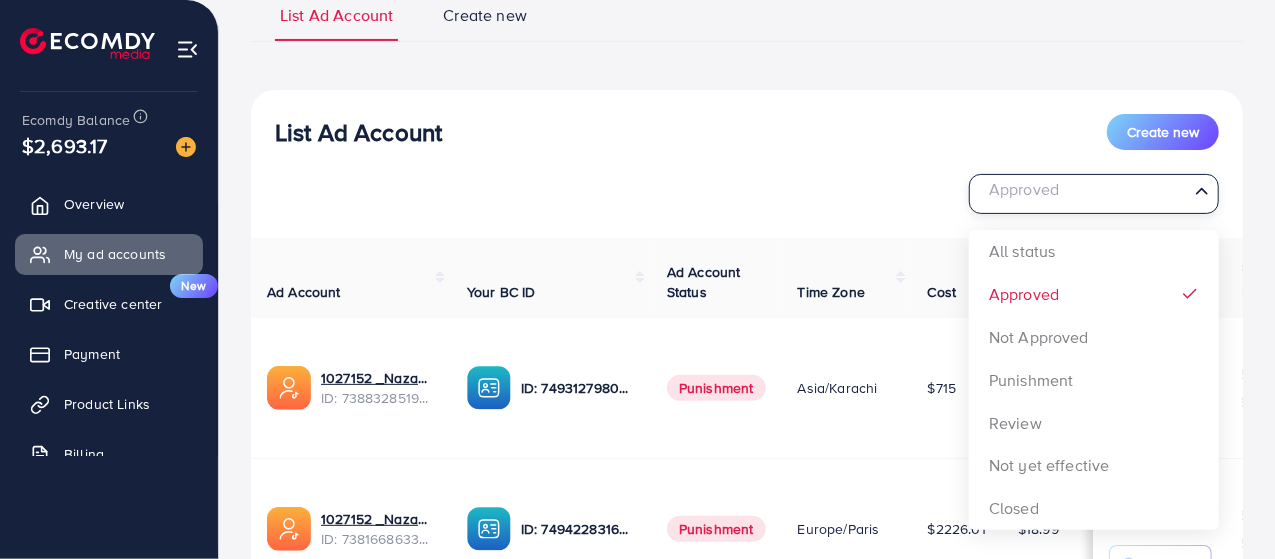 click at bounding box center [1082, 194] 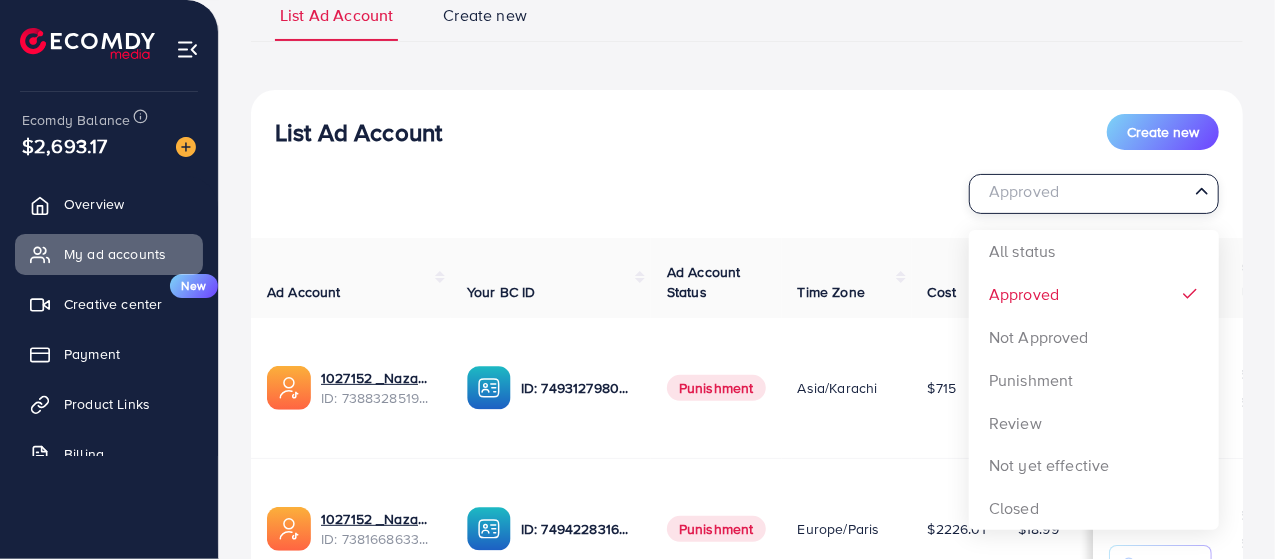 click on "List Ad Account   Create new
Approved
Loading...
All status
Approved
Not Approved
Punishment
Review
Not yet effective
Closed
Ad Account Your BC ID Ad Account Status Time Zone Cost Balance Auto top-up Threshold information Action            1027152 _Nazaagency_019  ID: [NUMBER] ID: [NUMBER]  Punishment   Asia/Karachi   $715   $0   $ ---   $ ---   Add Fund   Withdraw       1027152 _Nazaagency_023  ID: [NUMBER] ID: [NUMBER]  Punishment   Europe/Paris   $2226.01   $18.99   $ ---   $ ---   Add Fund   Withdraw       1027152 _Nazaagency_007  ID: [NUMBER] ID: [NUMBER]  Punishment   Asia/Karachi   $1.31   $8.69   $ ---   $ ---   Add Fund   Withdraw       1027152 _Nazaagency_04  ID: [NUMBER] ID: [NUMBER]  Punishment   Asia/Karachi" at bounding box center (747, 953) 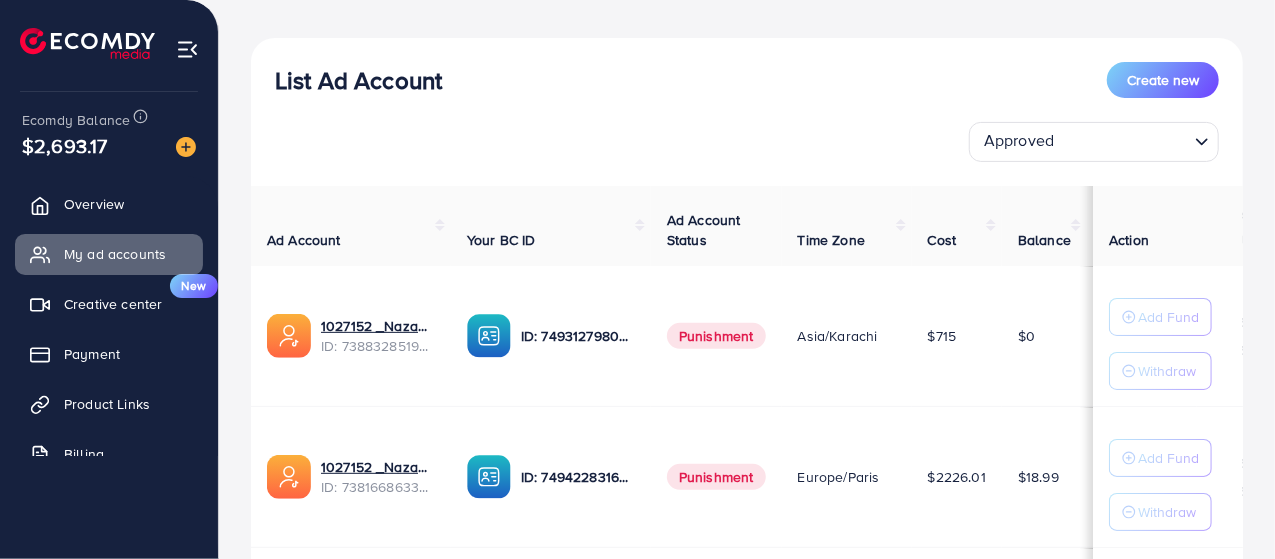 scroll, scrollTop: 160, scrollLeft: 0, axis: vertical 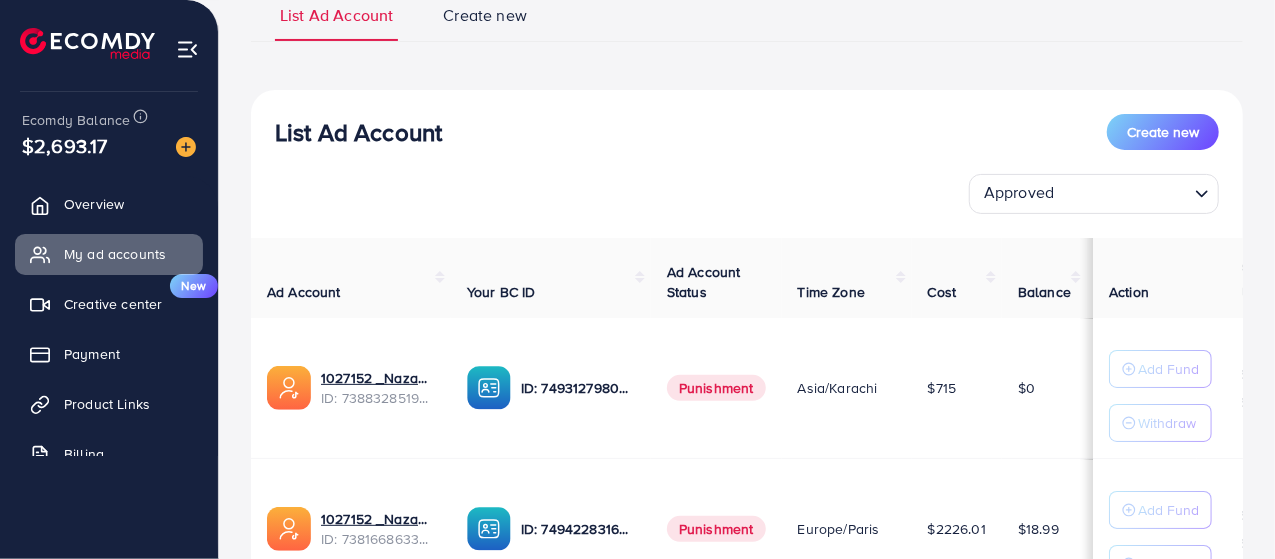 click at bounding box center [1123, 194] 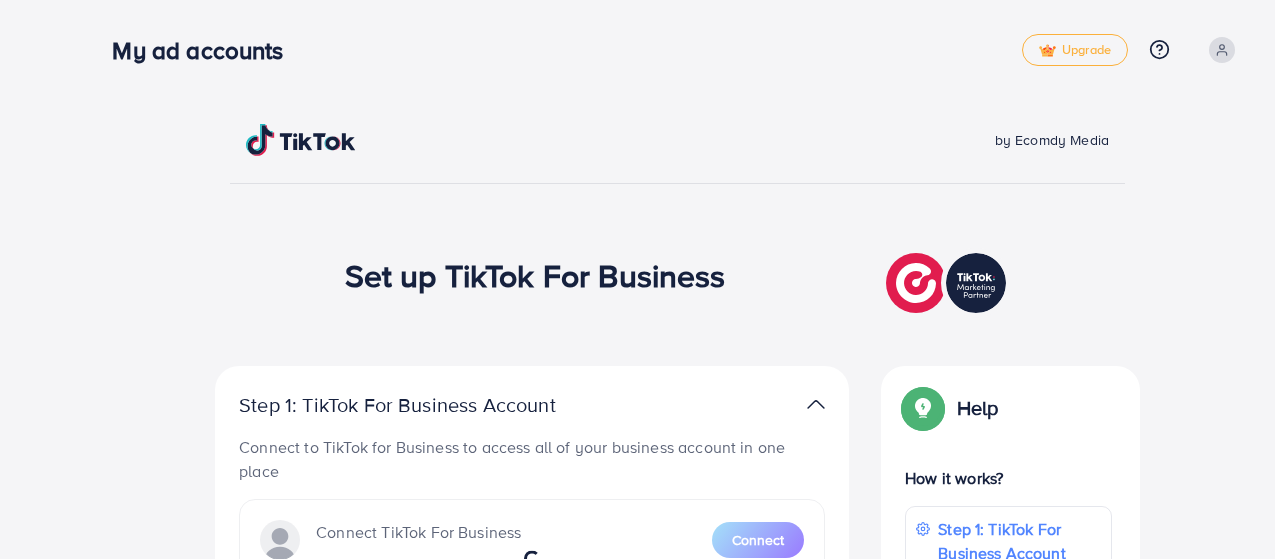 scroll, scrollTop: 0, scrollLeft: 0, axis: both 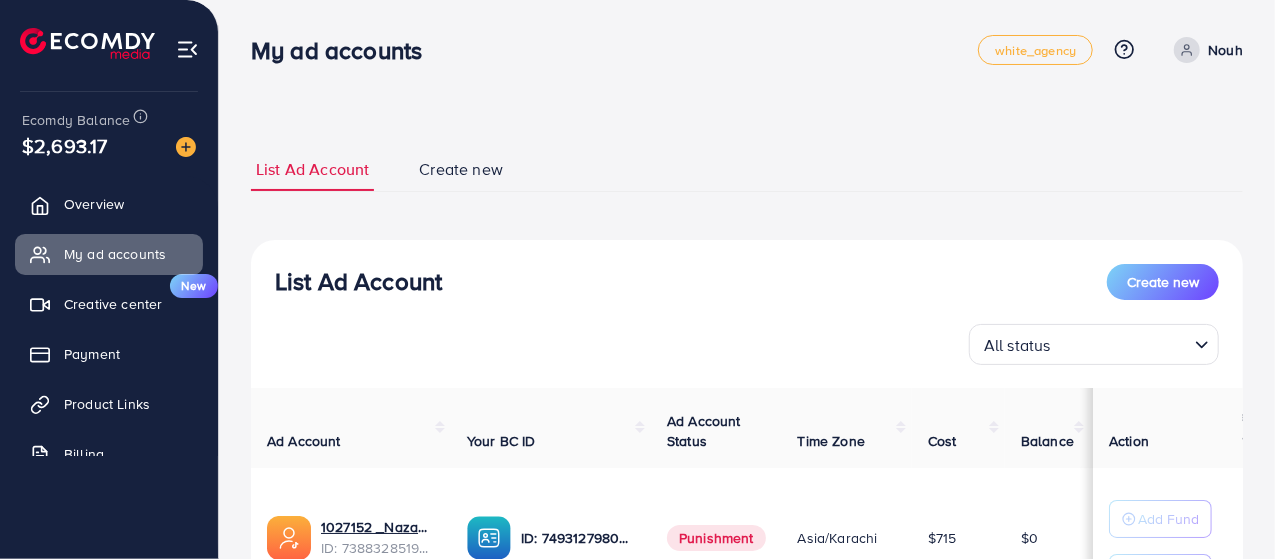click on "All status" at bounding box center (1082, 342) 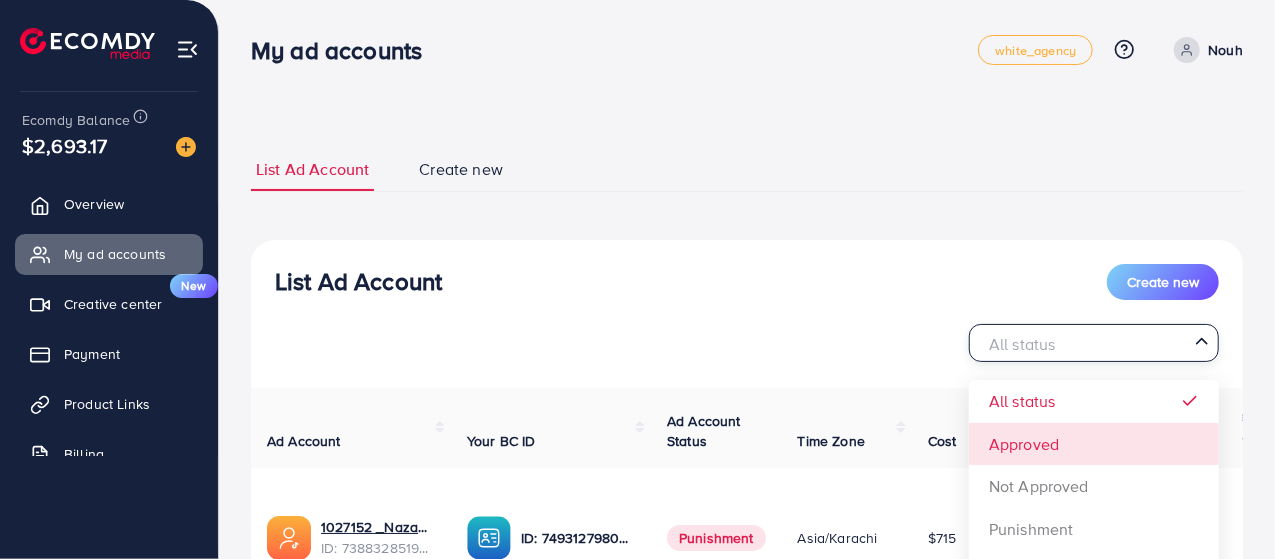 click on "List Ad Account   Create new
All status
Loading...
All status
Approved
Not Approved
Punishment
Review
Not yet effective
Closed
Ad Account Your BC ID Ad Account Status Time Zone Cost Balance Auto top-up Threshold information Action            1027152 _Nazaagency_019  ID: 7388328519014645761 ID: 7493127980932333584  Punishment   Asia/Karachi   $715   $0   $ ---   $ ---   Add Fund   Withdraw       1027152 _Nazaagency_023  ID: 7381668633665093648 ID: 7494228316518858759  Punishment   Europe/Paris   $2226.01   $18.99   $ ---   $ ---   Add Fund   Withdraw       1027152 _Nazaagency_007  ID: 7372751548805726224 ID: 7423422053648285697  Punishment   Asia/Karachi   $1.31   $8.69   $ ---   $ ---   Add Fund   Withdraw       1027152 _Nazaagency_04  ID: 7371715281112170513 ID: 7490597749134508040  Punishment   Asia/Karachi" at bounding box center [747, 1103] 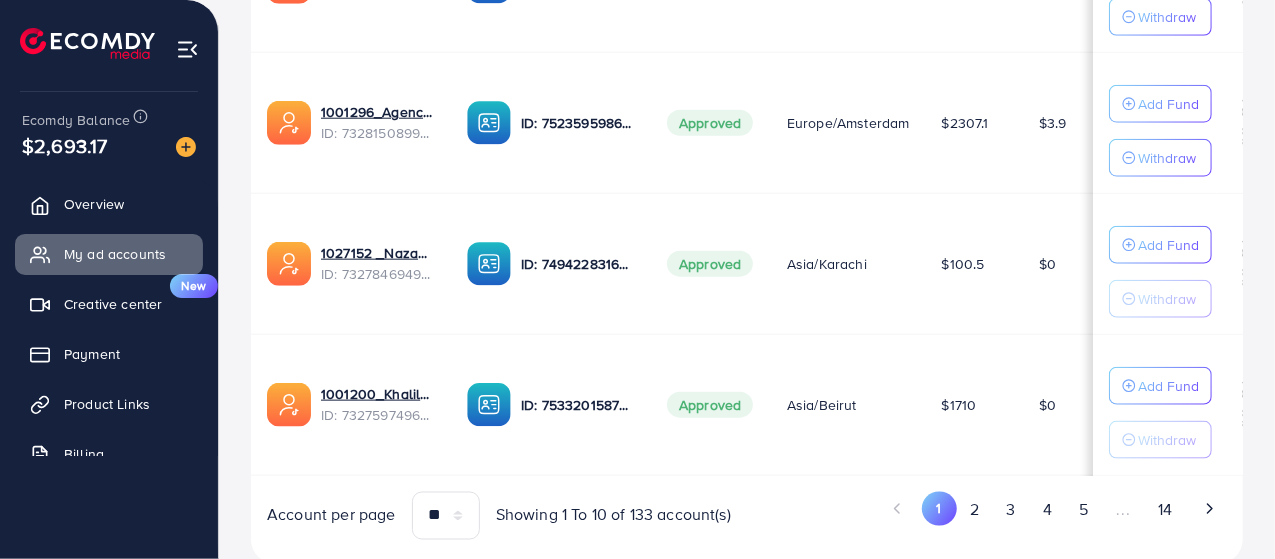 scroll, scrollTop: 1450, scrollLeft: 0, axis: vertical 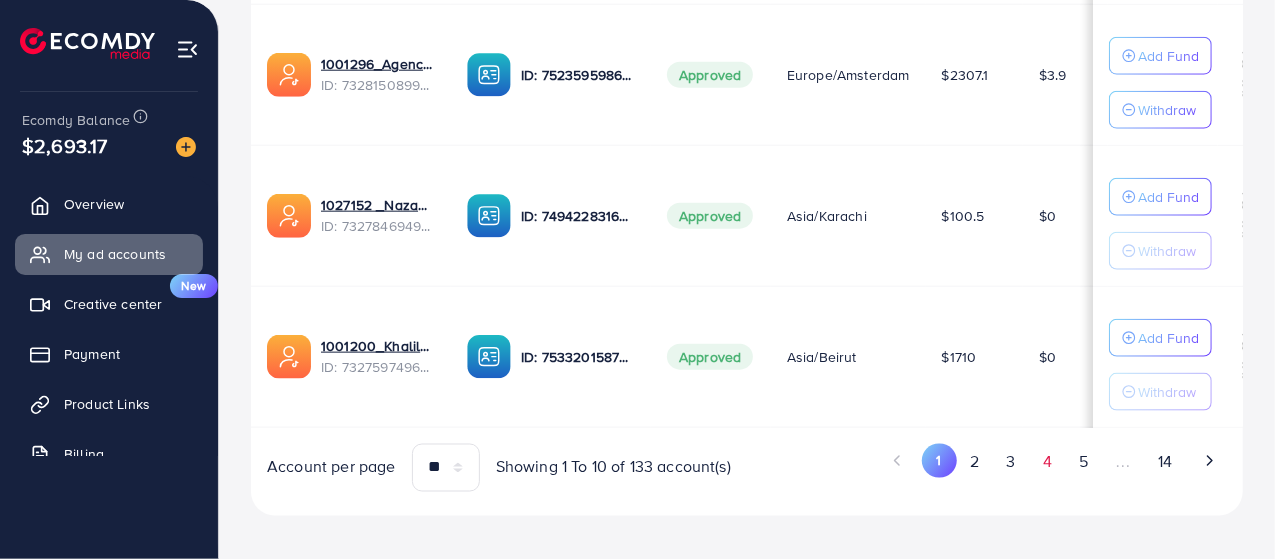 click on "4" at bounding box center [1047, 462] 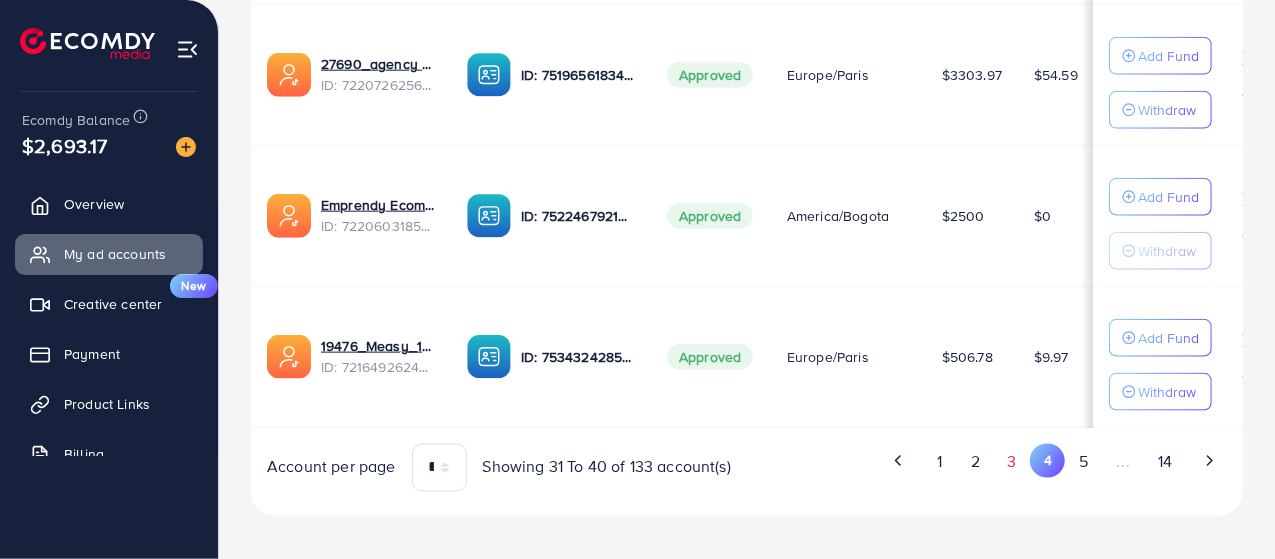 click on "3" at bounding box center [1012, 462] 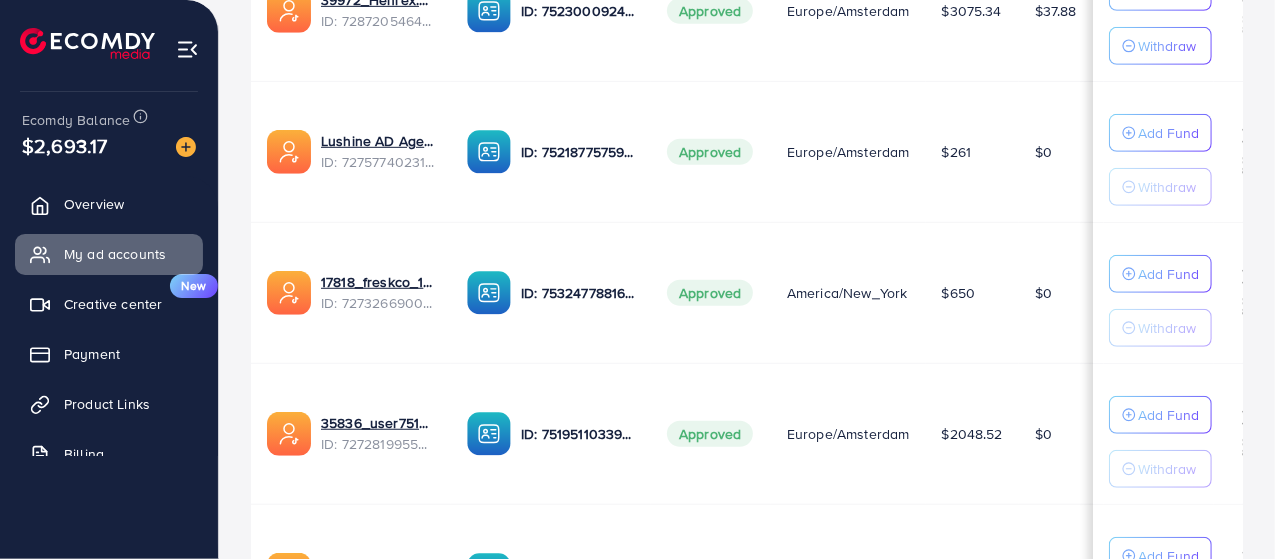 scroll, scrollTop: 950, scrollLeft: 0, axis: vertical 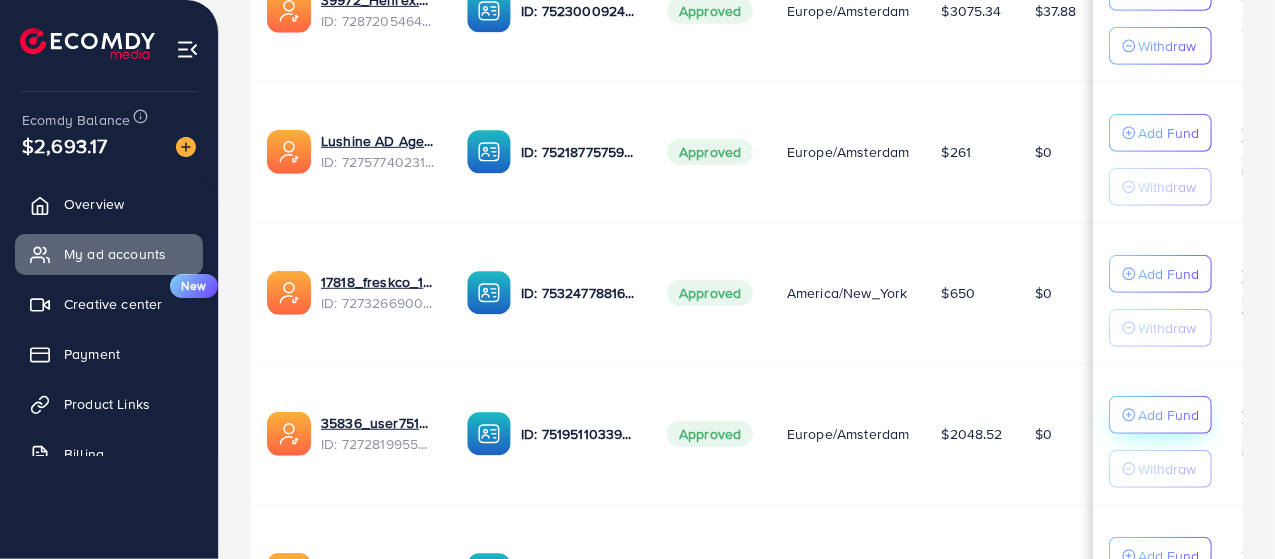 click on "Add Fund" at bounding box center (1168, -431) 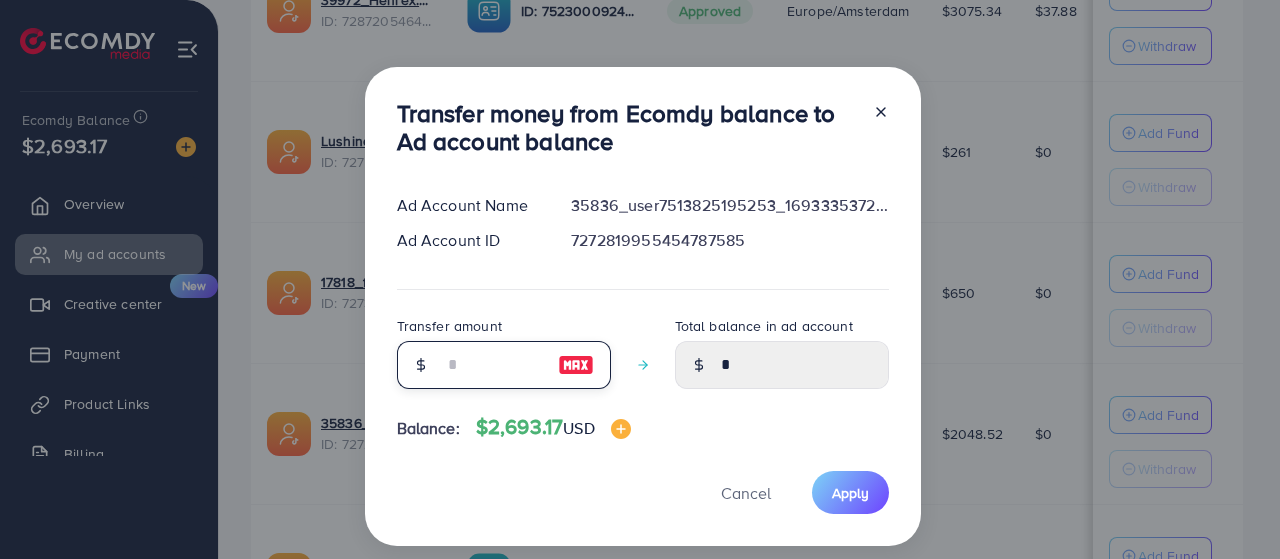 click at bounding box center (493, 365) 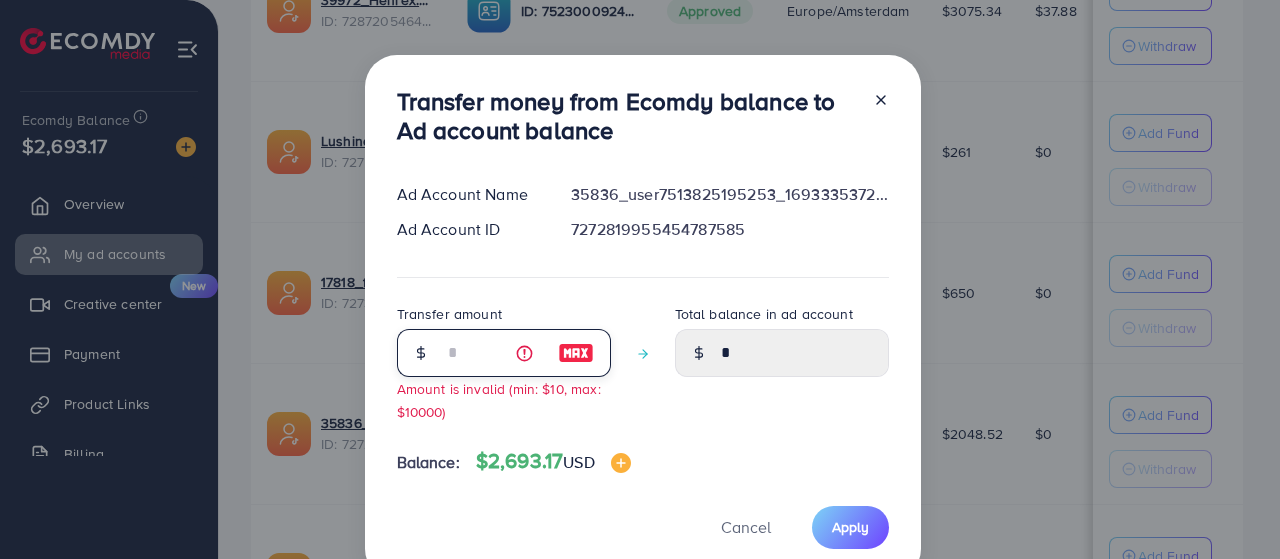 type on "****" 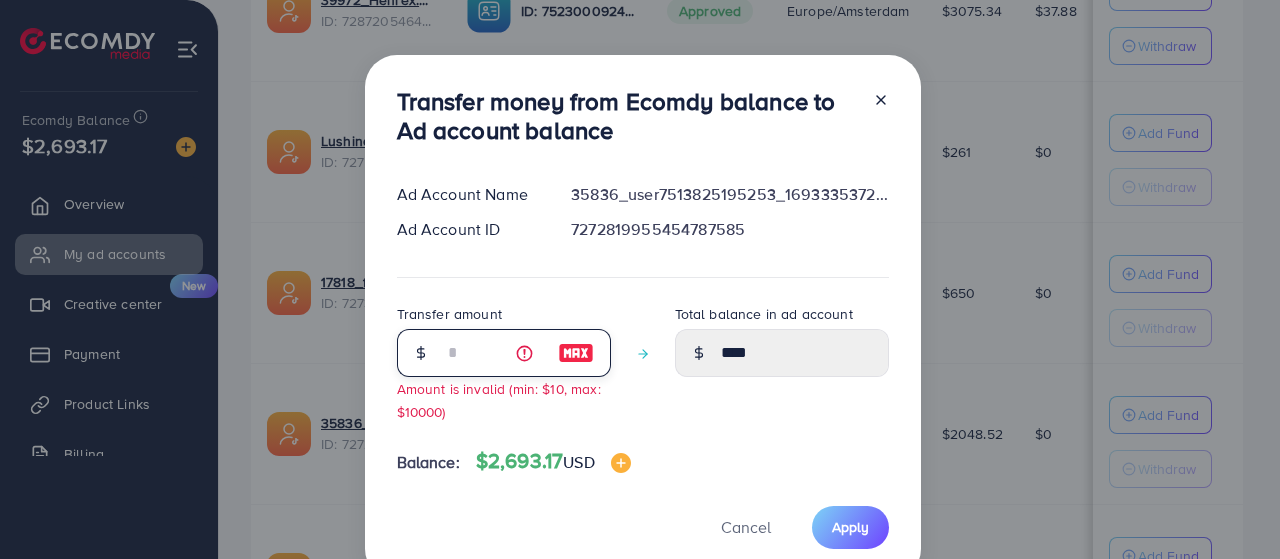 type on "**" 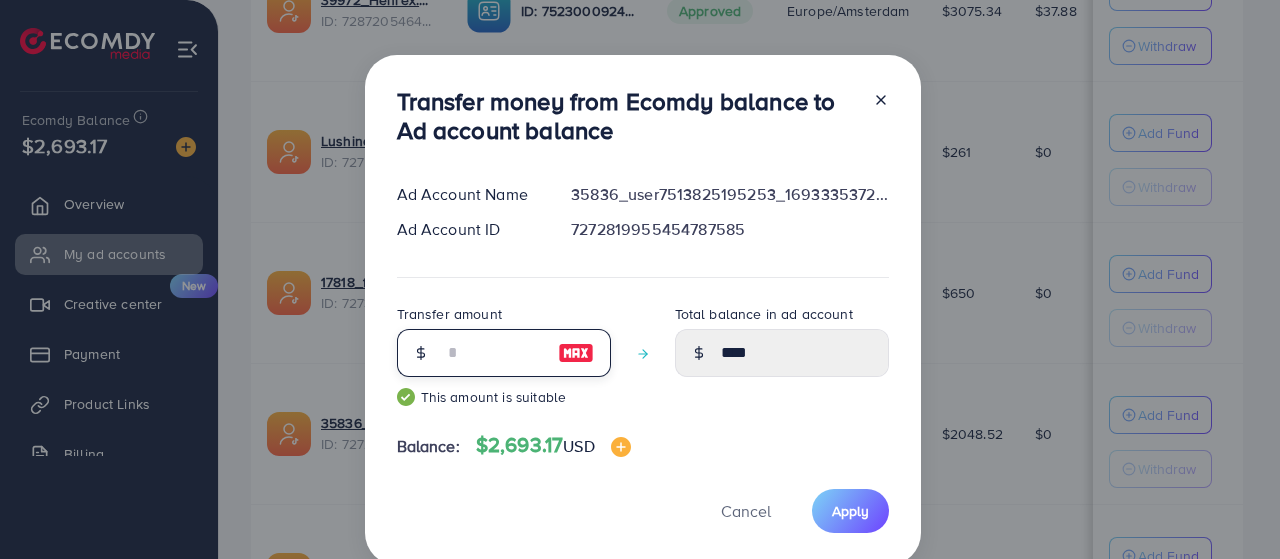 type on "*****" 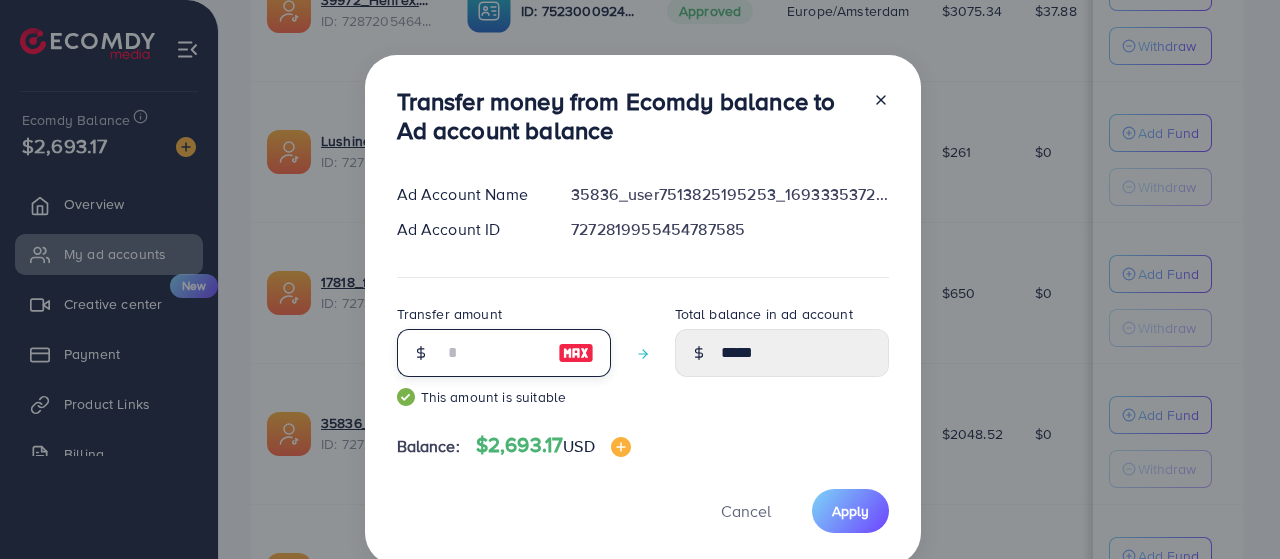 type on "***" 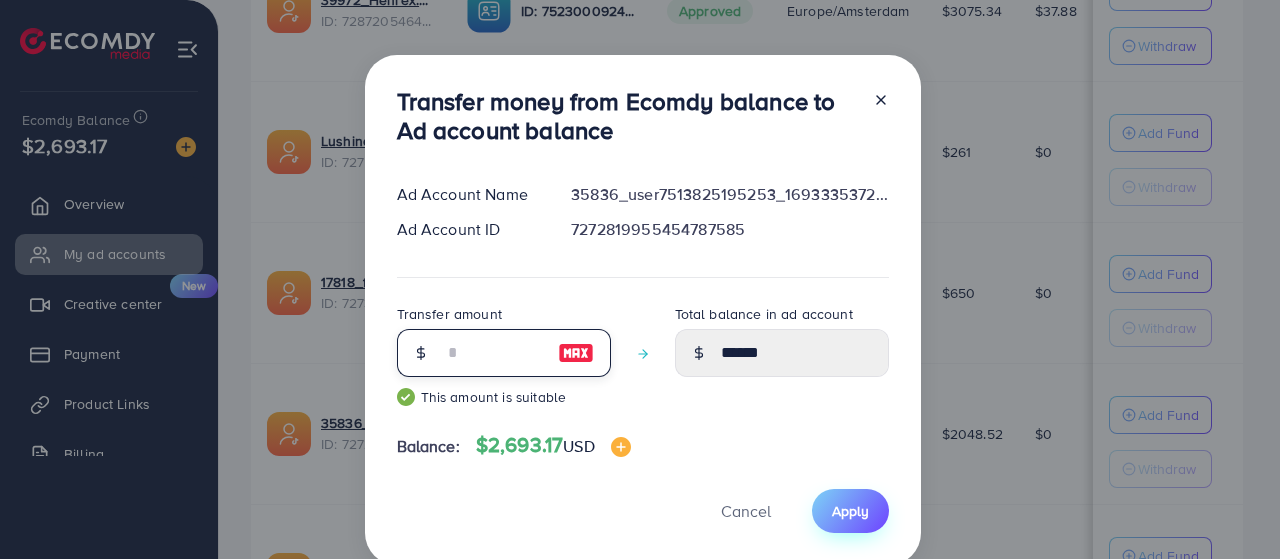 type on "***" 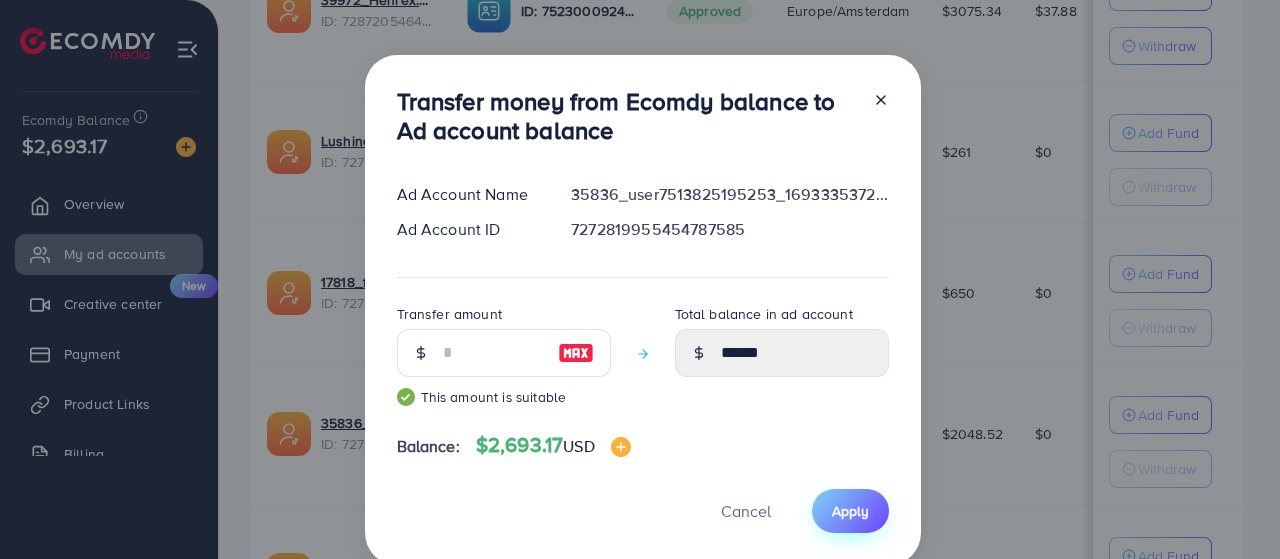 click on "Apply" at bounding box center [850, 510] 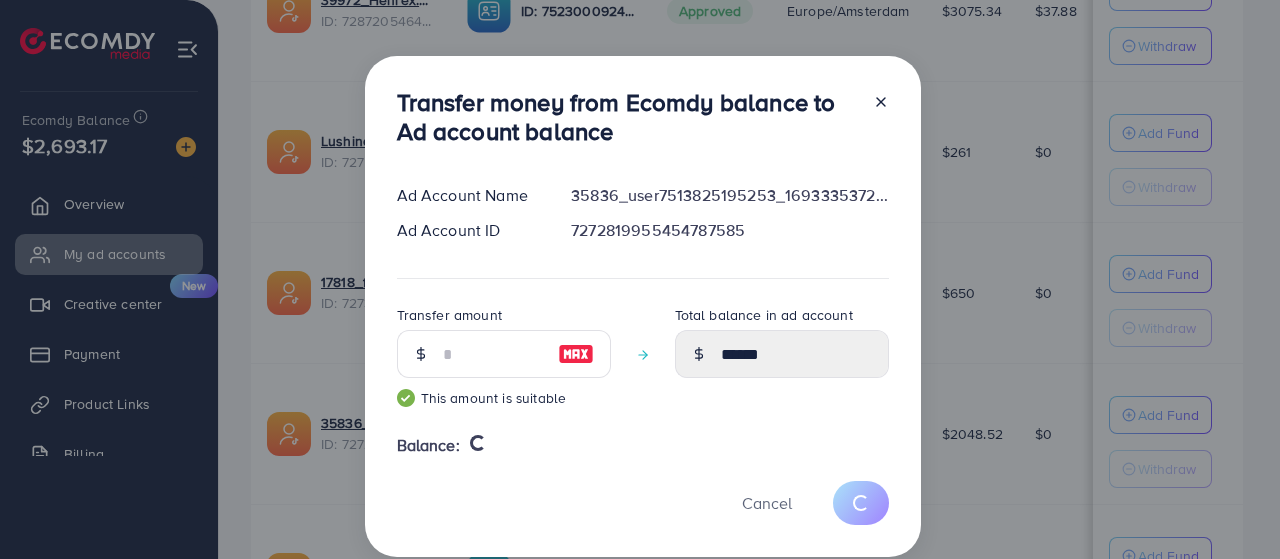 type 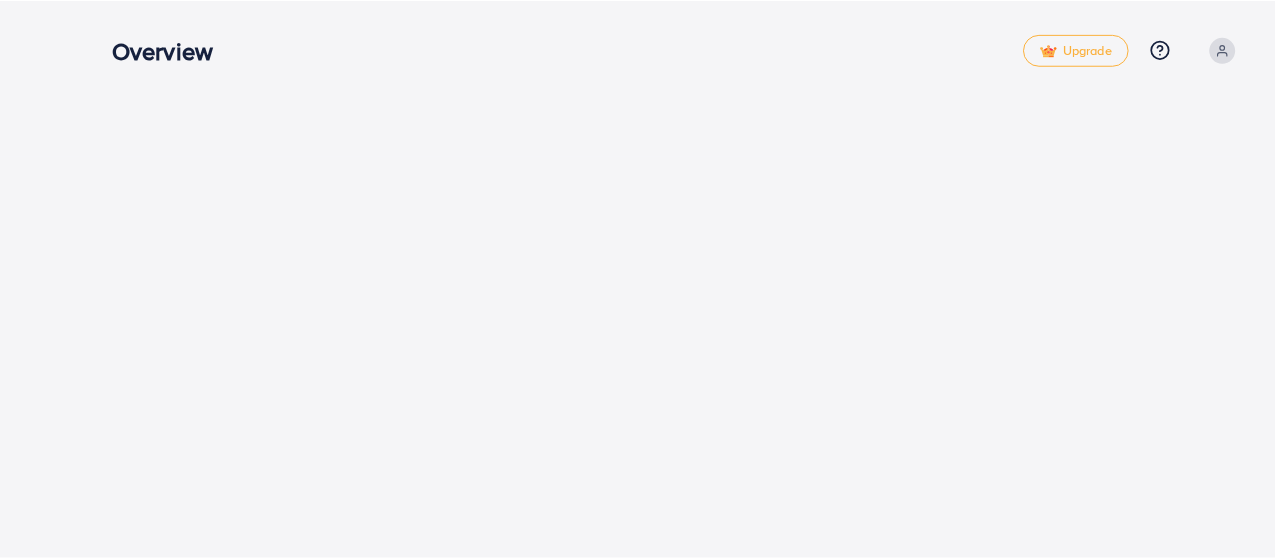 scroll, scrollTop: 0, scrollLeft: 0, axis: both 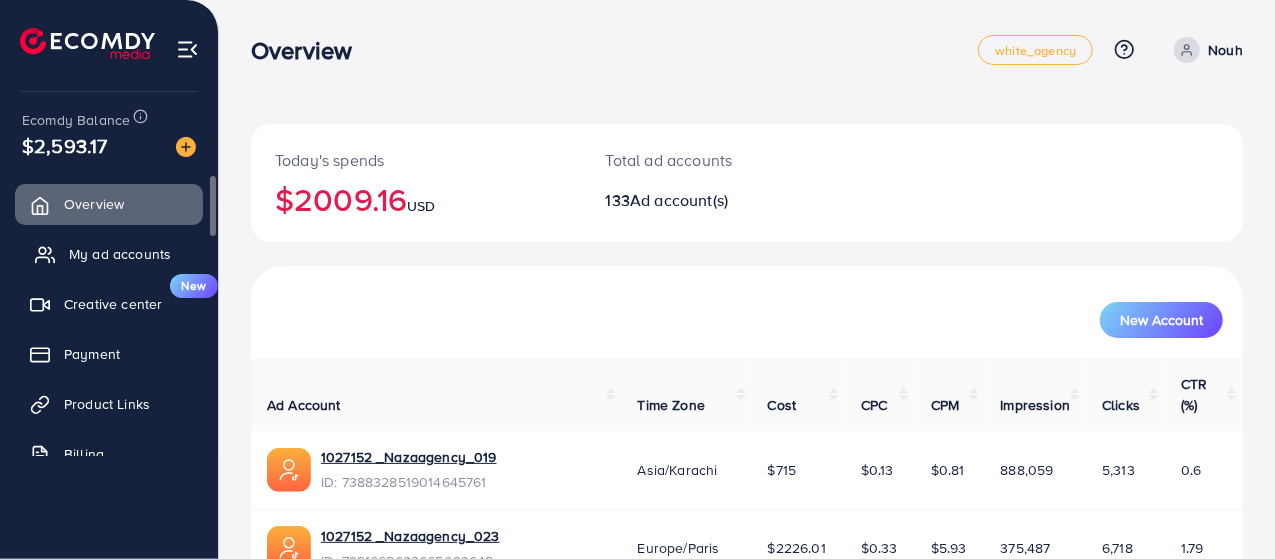 click on "My ad accounts" at bounding box center (120, 254) 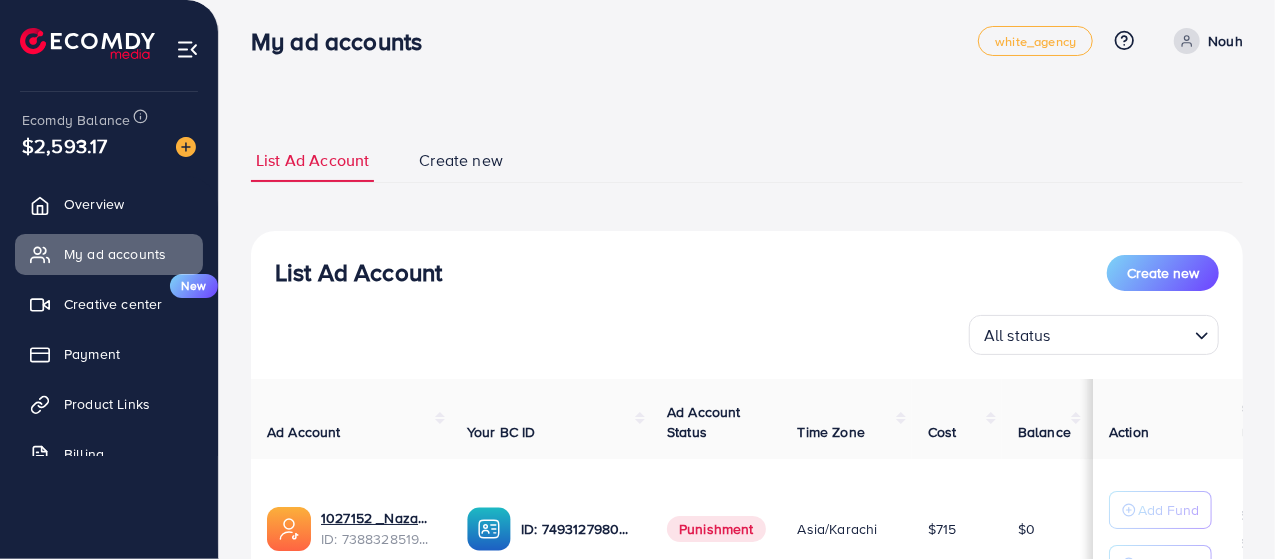 scroll, scrollTop: 0, scrollLeft: 0, axis: both 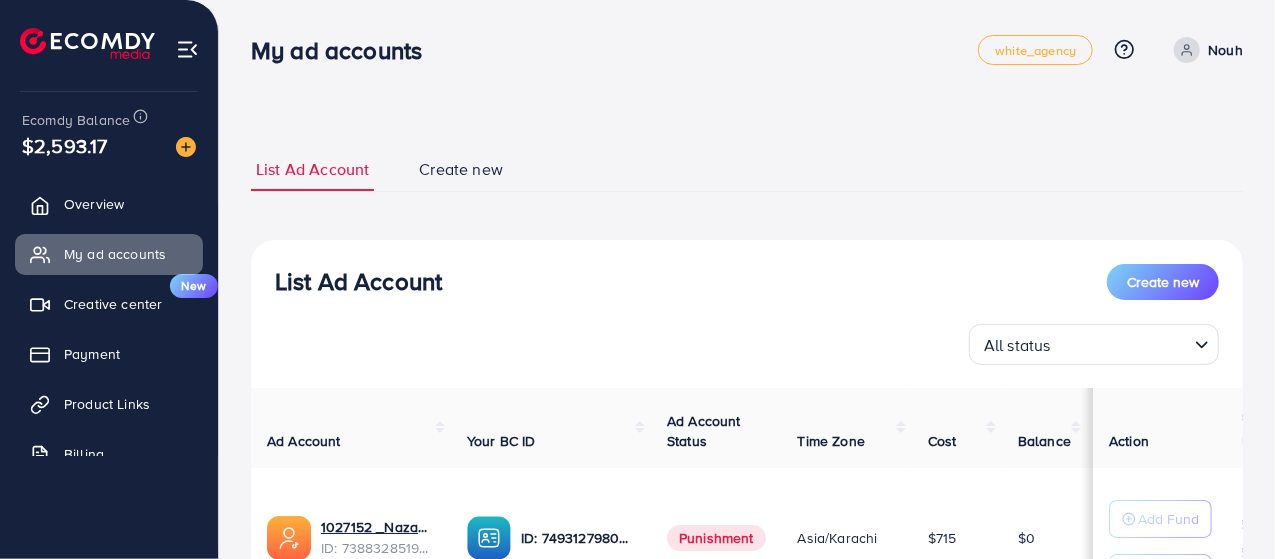 click on "All status" at bounding box center [1082, 342] 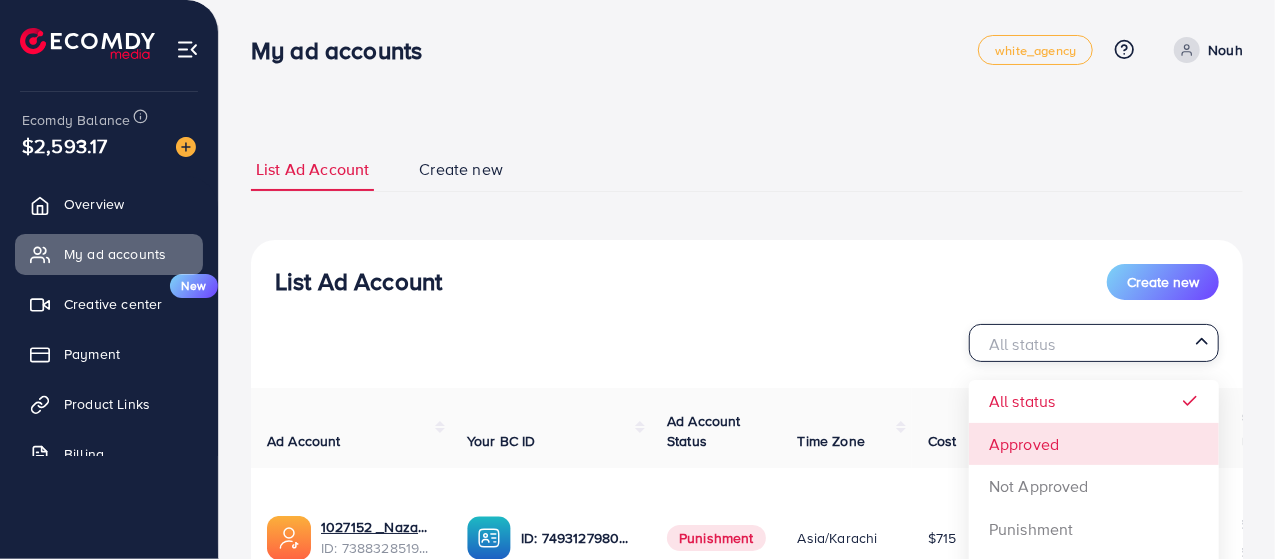 click on "List Ad Account   Create new
All status
Loading...
All status
Approved
Not Approved
Punishment
Review
Not yet effective
Closed
Ad Account Your BC ID Ad Account Status Time Zone Cost Balance Auto top-up Threshold information Action            1027152 _Nazaagency_019  ID: 7388328519014645761 ID: 7493127980932333584  Punishment   Asia/Karachi   $715   $0   $ ---   $ ---   Add Fund   Withdraw       1027152 _Nazaagency_023  ID: 7381668633665093648 ID: 7494228316518858759  Punishment   Europe/Paris   $2226.01   $18.99   $ ---   $ ---   Add Fund   Withdraw       1027152 _Nazaagency_007  ID: 7372751548805726224 ID: 7423422053648285697  Punishment   Asia/Karachi   $1.31   $8.69   $ ---   $ ---   Add Fund   Withdraw       1027152 _Nazaagency_04  ID: 7371715281112170513 ID: 7490597749134508040  Punishment   Asia/Karachi" at bounding box center (747, 1103) 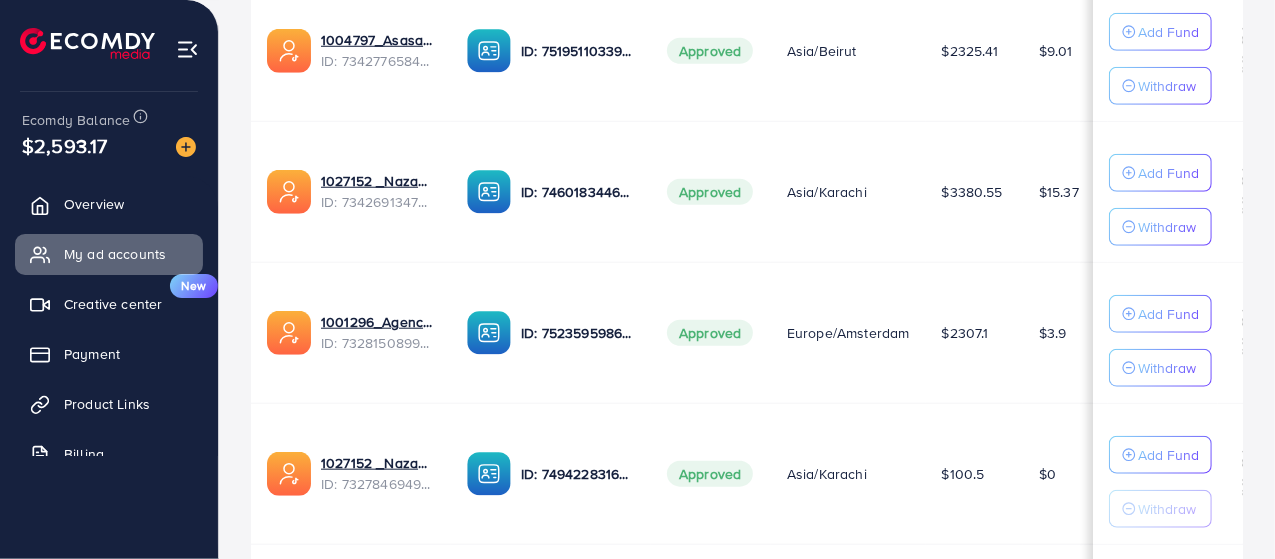 scroll, scrollTop: 1450, scrollLeft: 0, axis: vertical 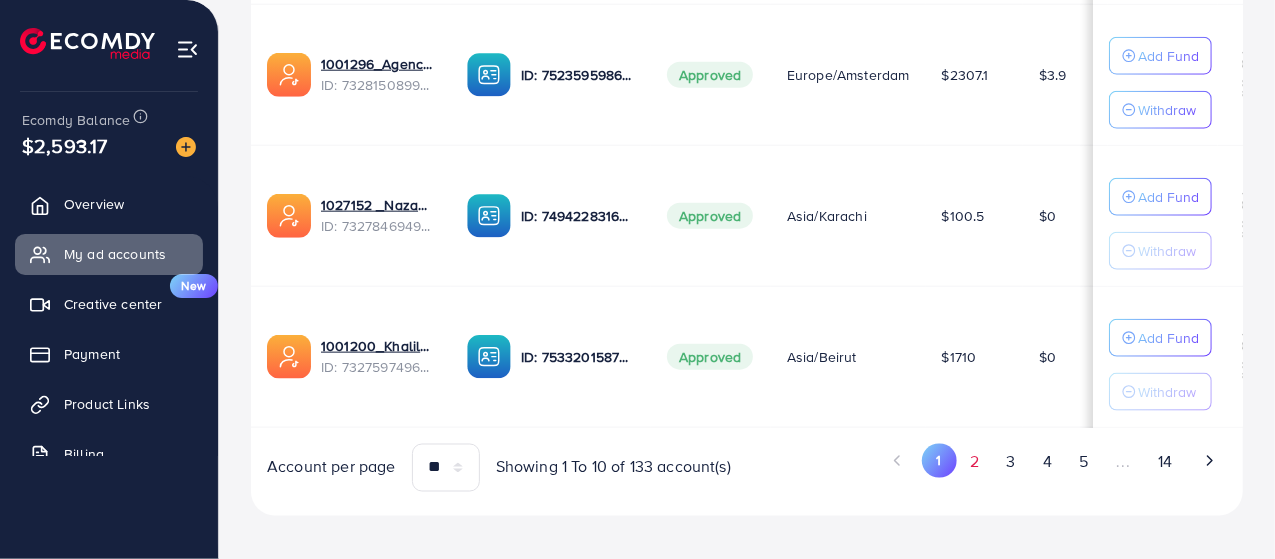 click on "2" at bounding box center (975, 462) 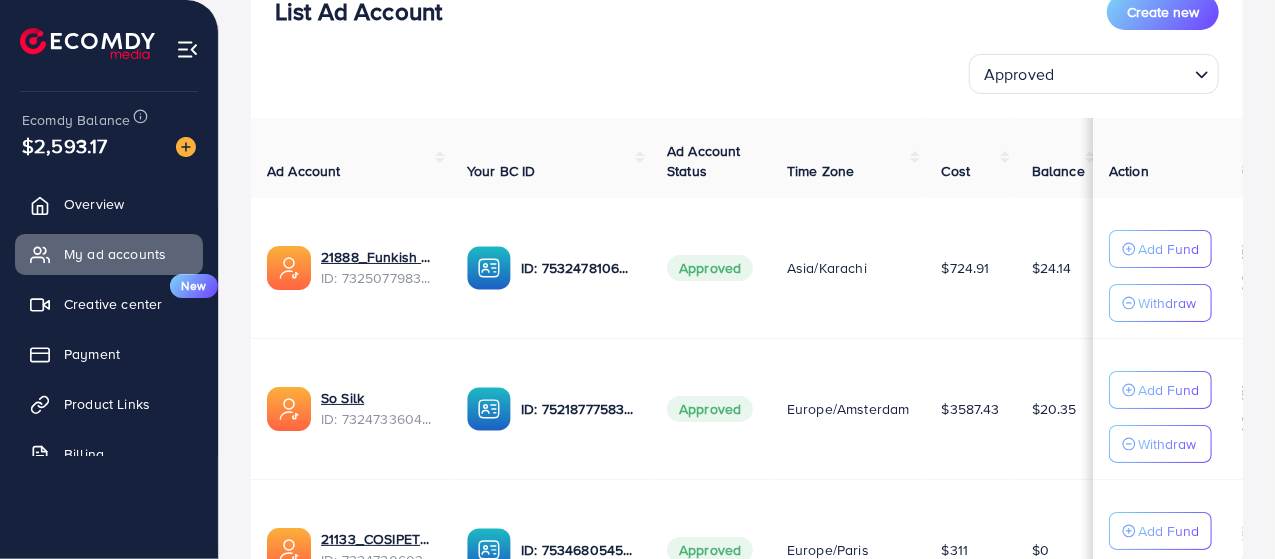 scroll, scrollTop: 250, scrollLeft: 0, axis: vertical 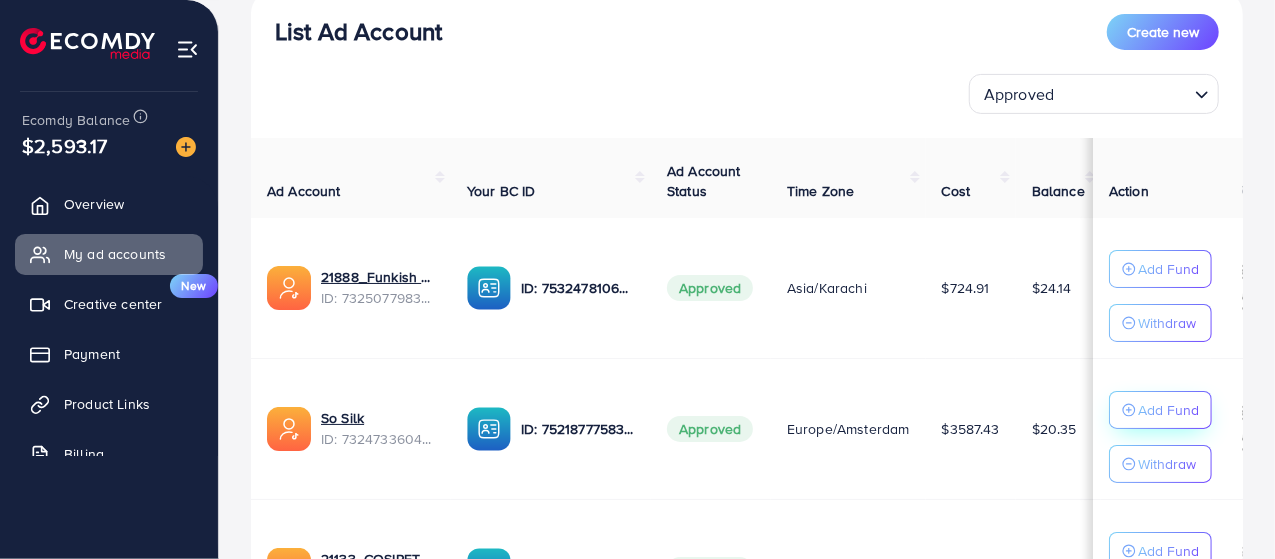 click on "Add Fund" at bounding box center [1160, 269] 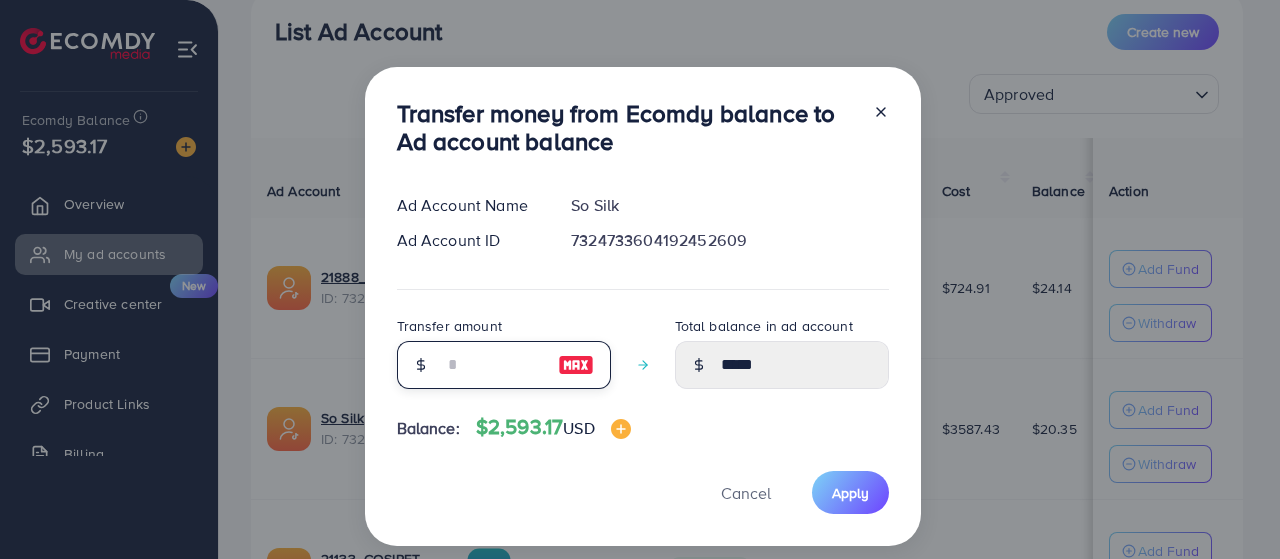 click at bounding box center [493, 365] 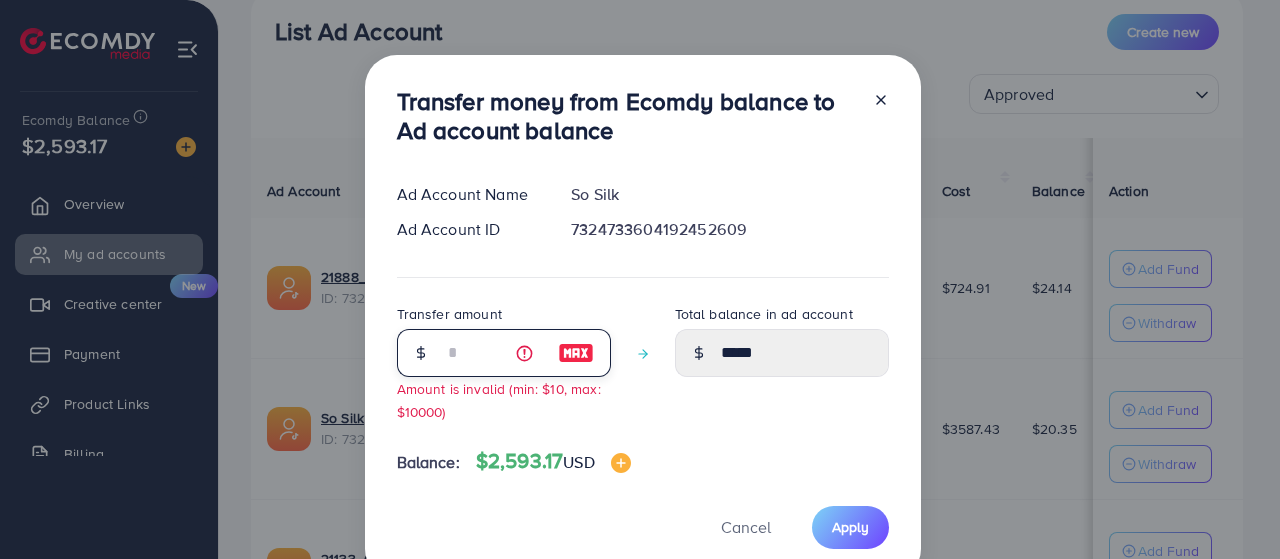 type on "*****" 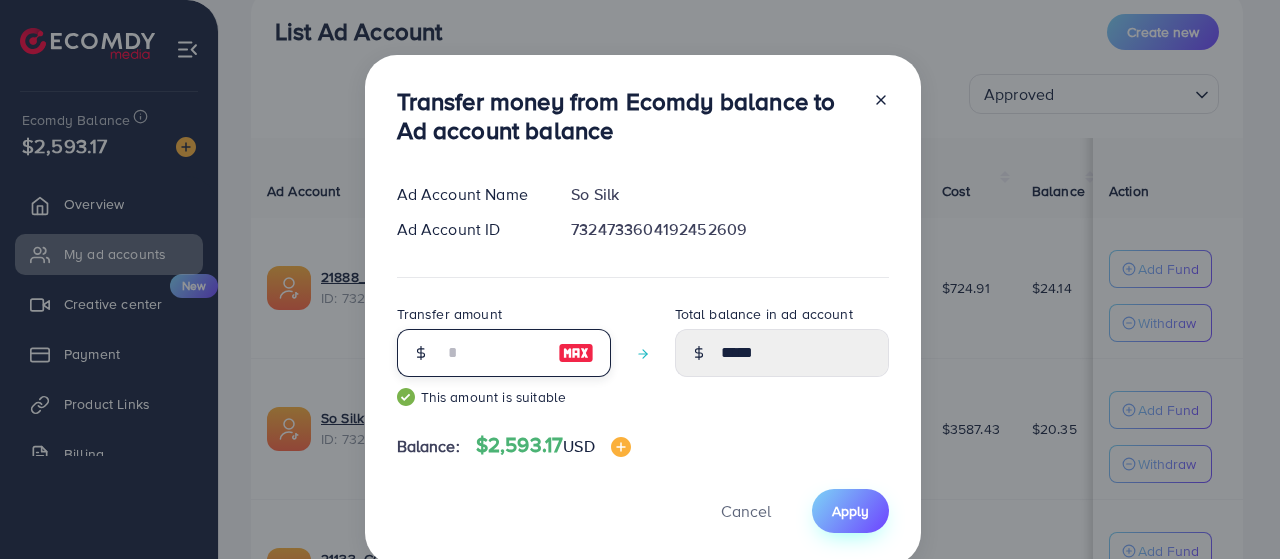 type on "**" 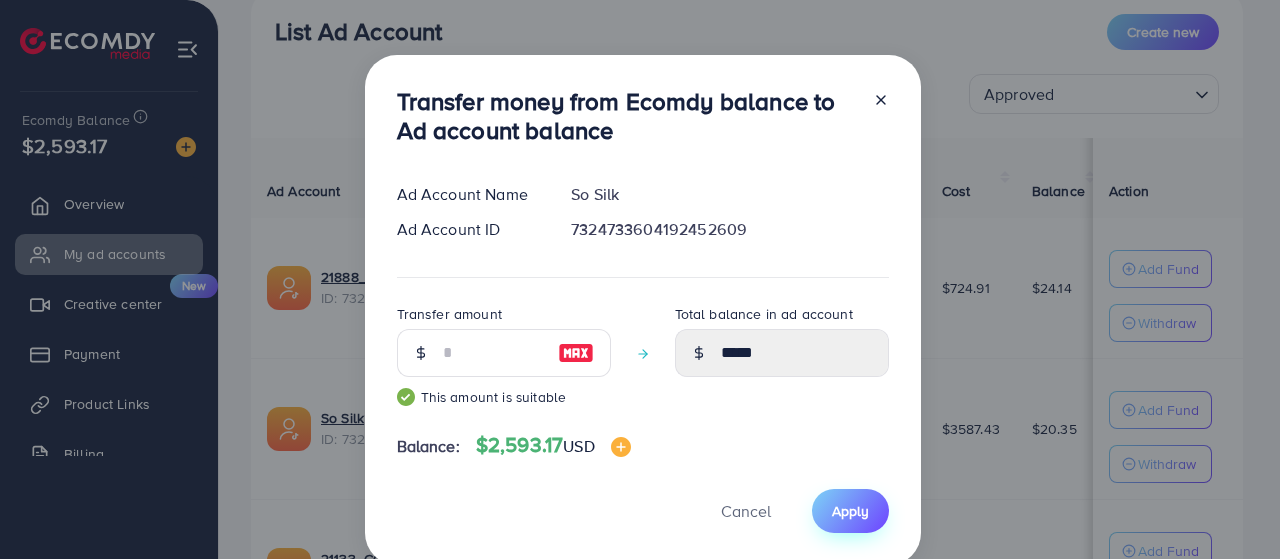 click on "Apply" at bounding box center [850, 510] 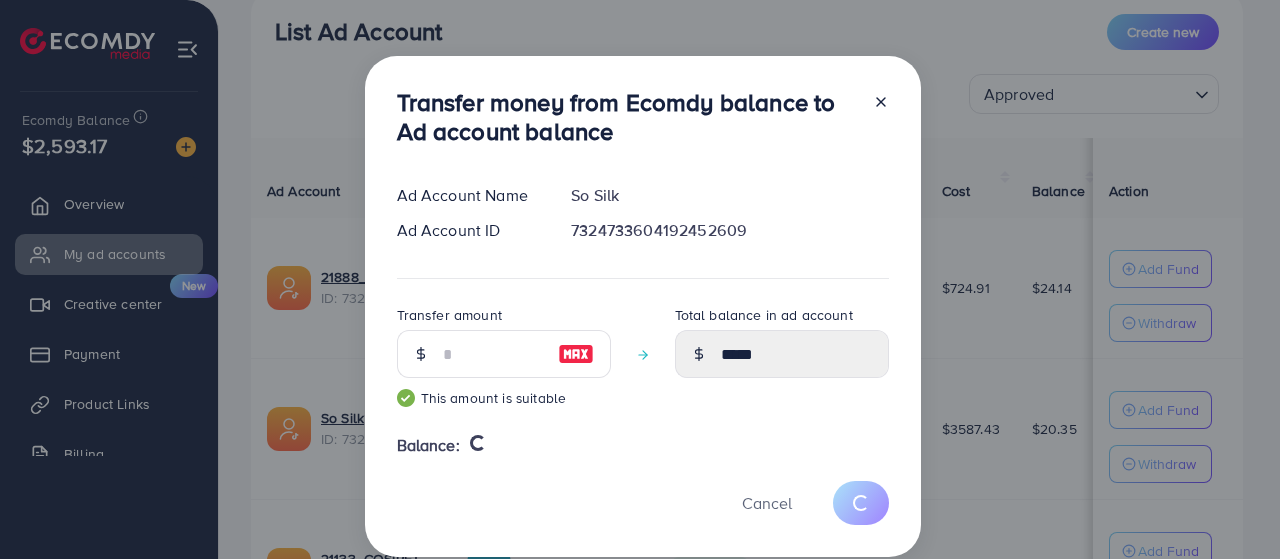 type 